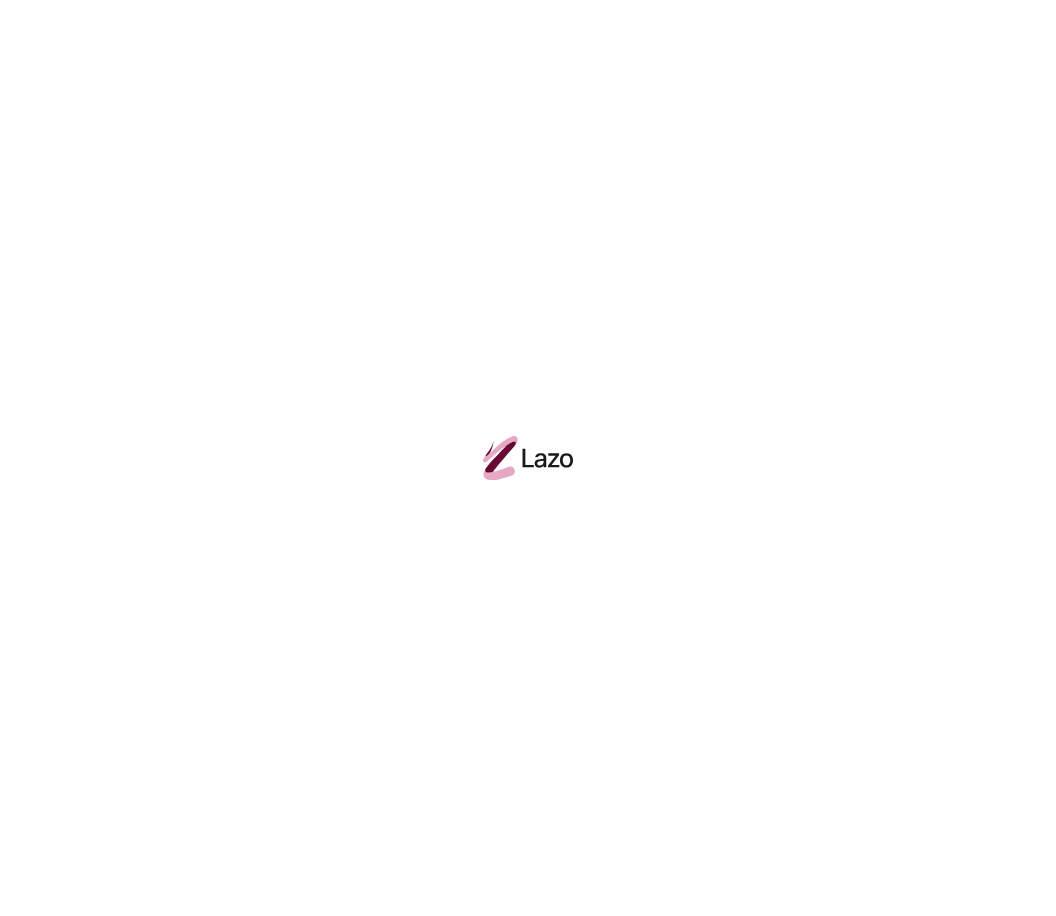 scroll, scrollTop: 0, scrollLeft: 0, axis: both 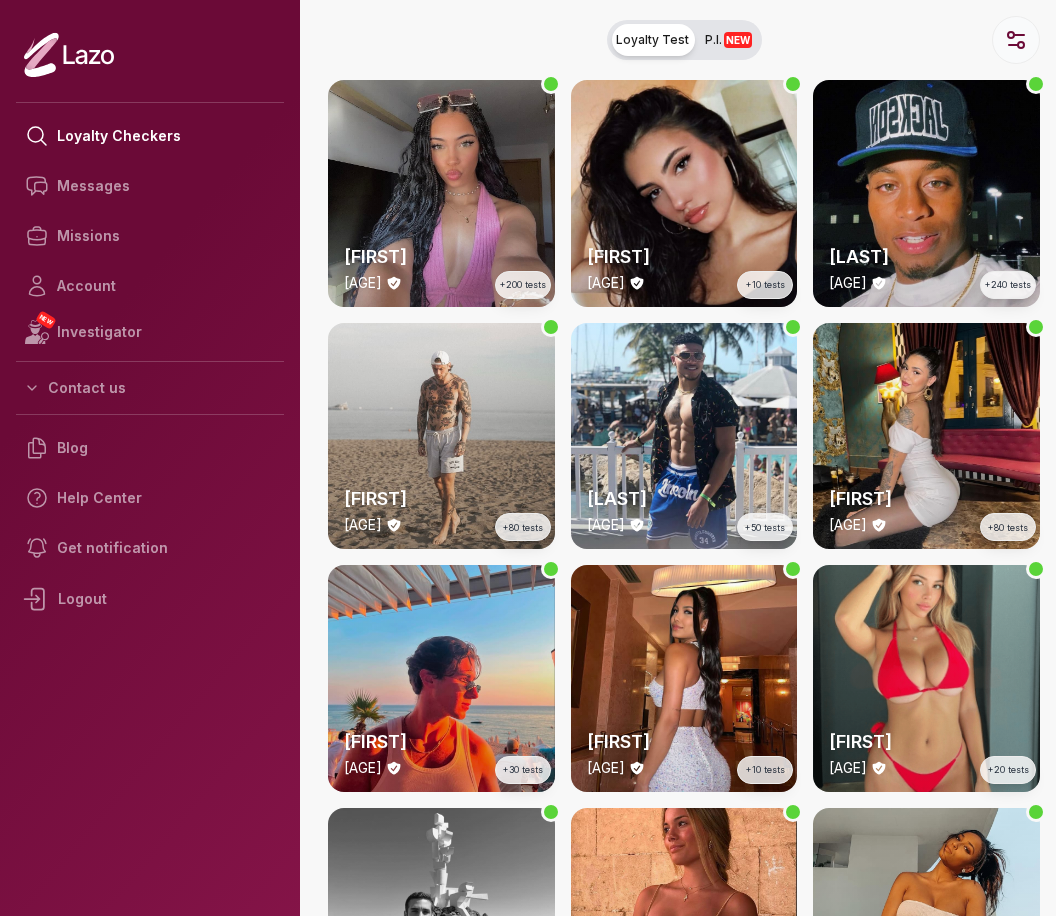 click 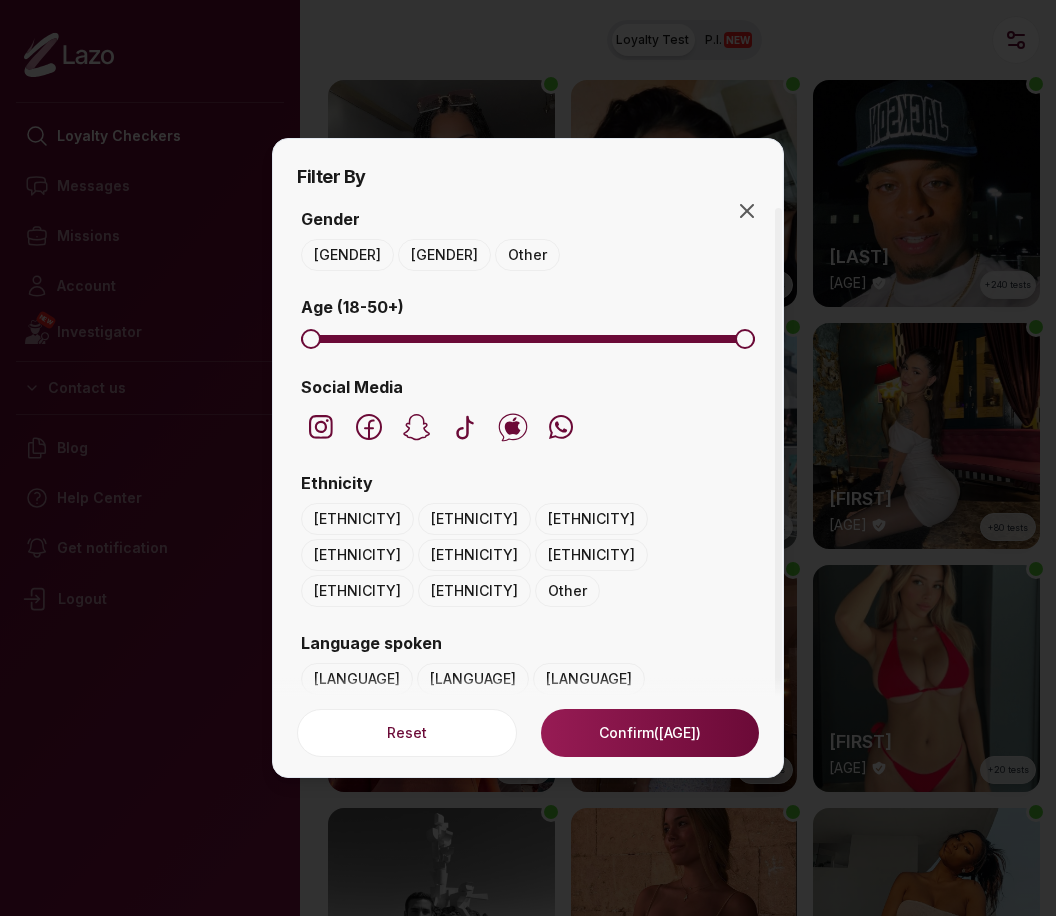 click on "[GENDER]" at bounding box center [347, 255] 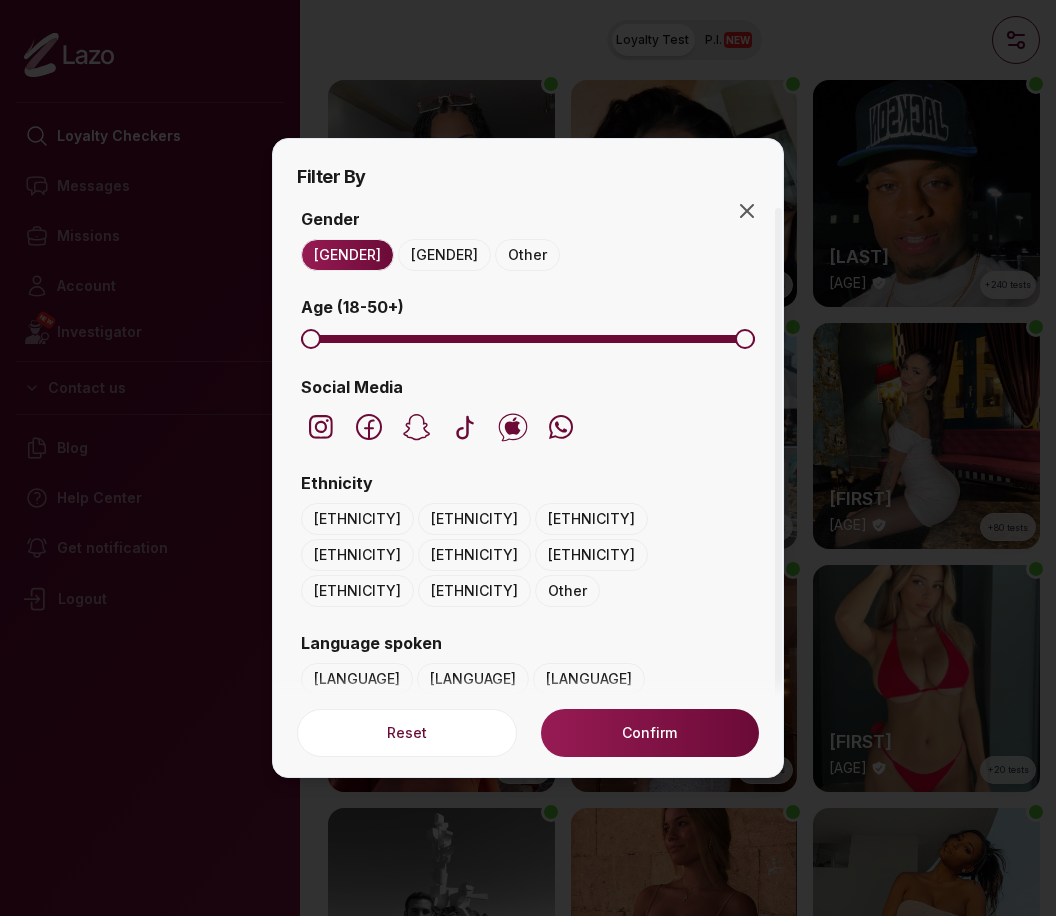 click on "[GENDER]" at bounding box center (444, 255) 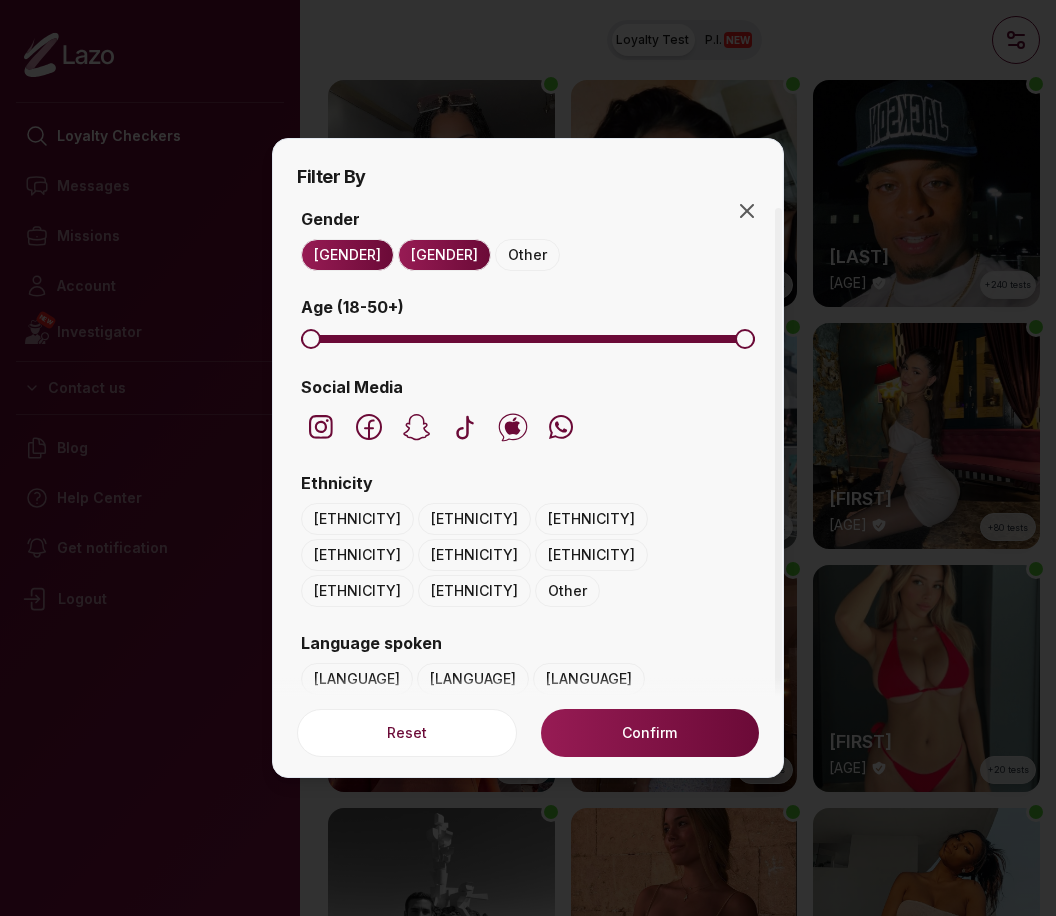 click on "[GENDER]" at bounding box center [347, 255] 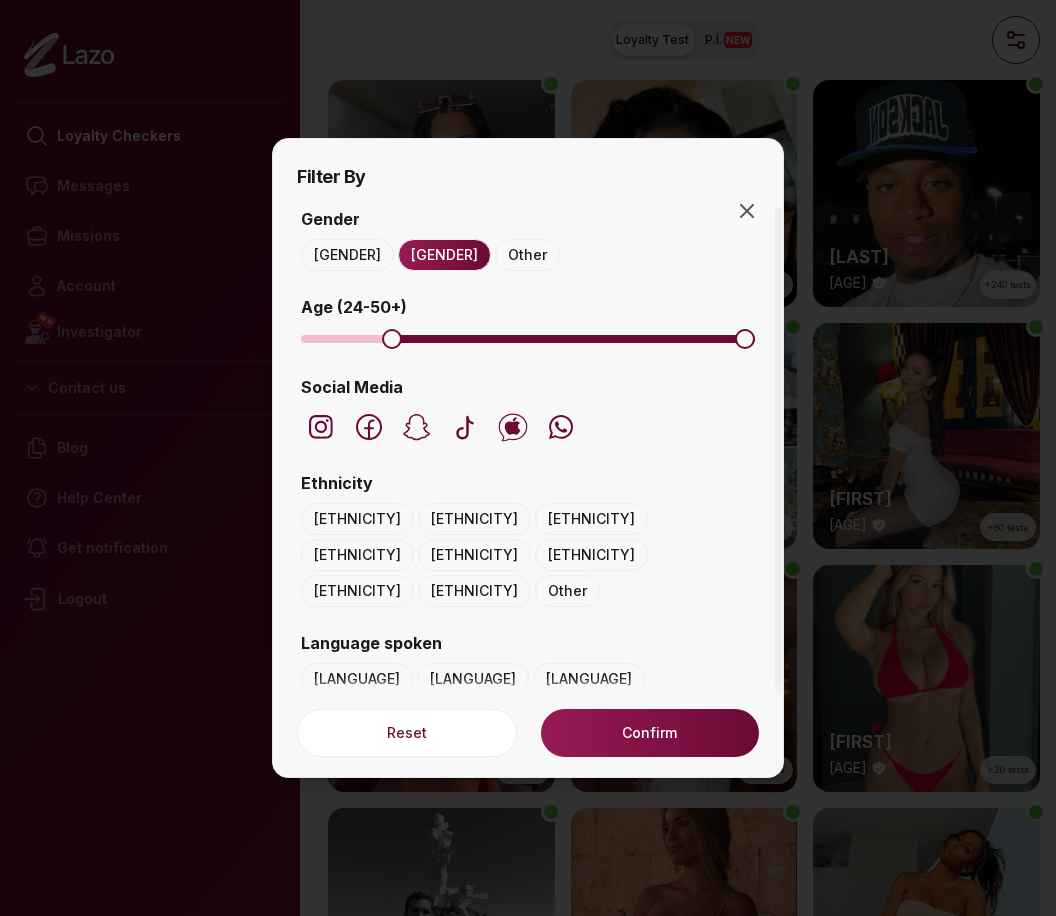 click at bounding box center [392, 339] 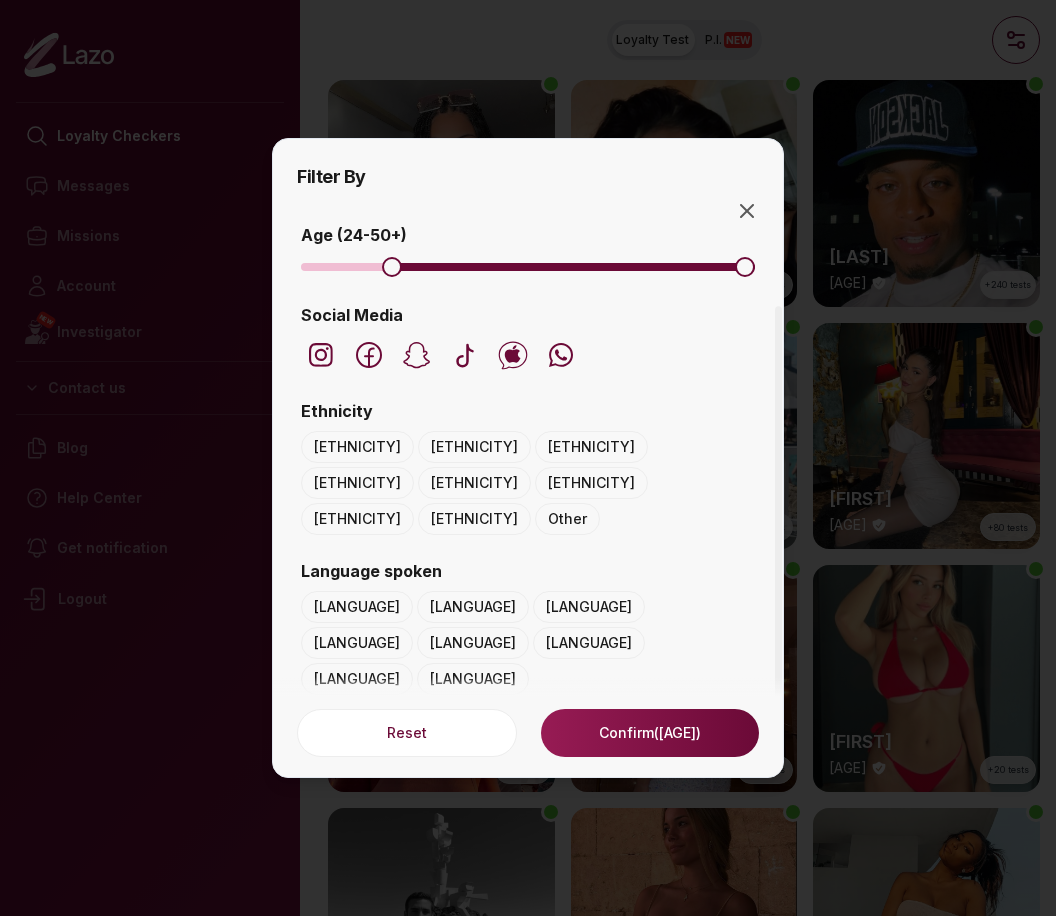 scroll, scrollTop: 108, scrollLeft: 0, axis: vertical 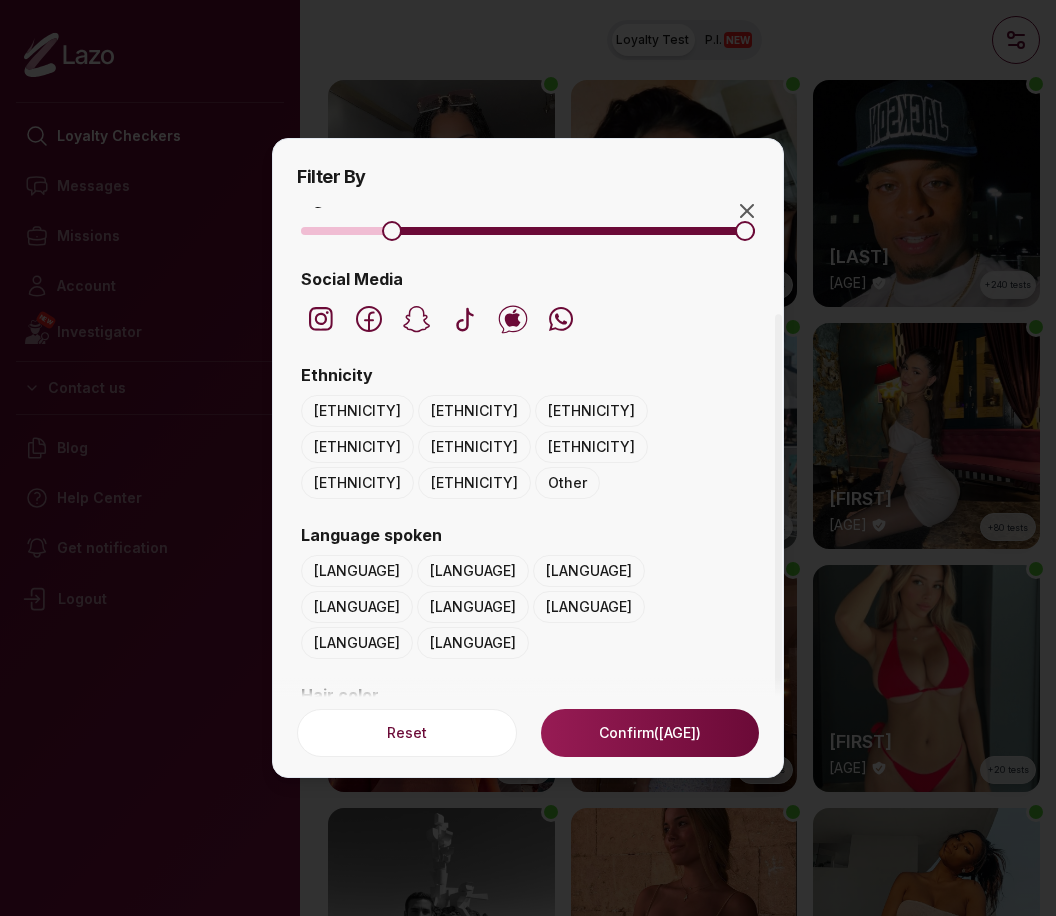 click on "[ETHNICITY]" at bounding box center [474, 411] 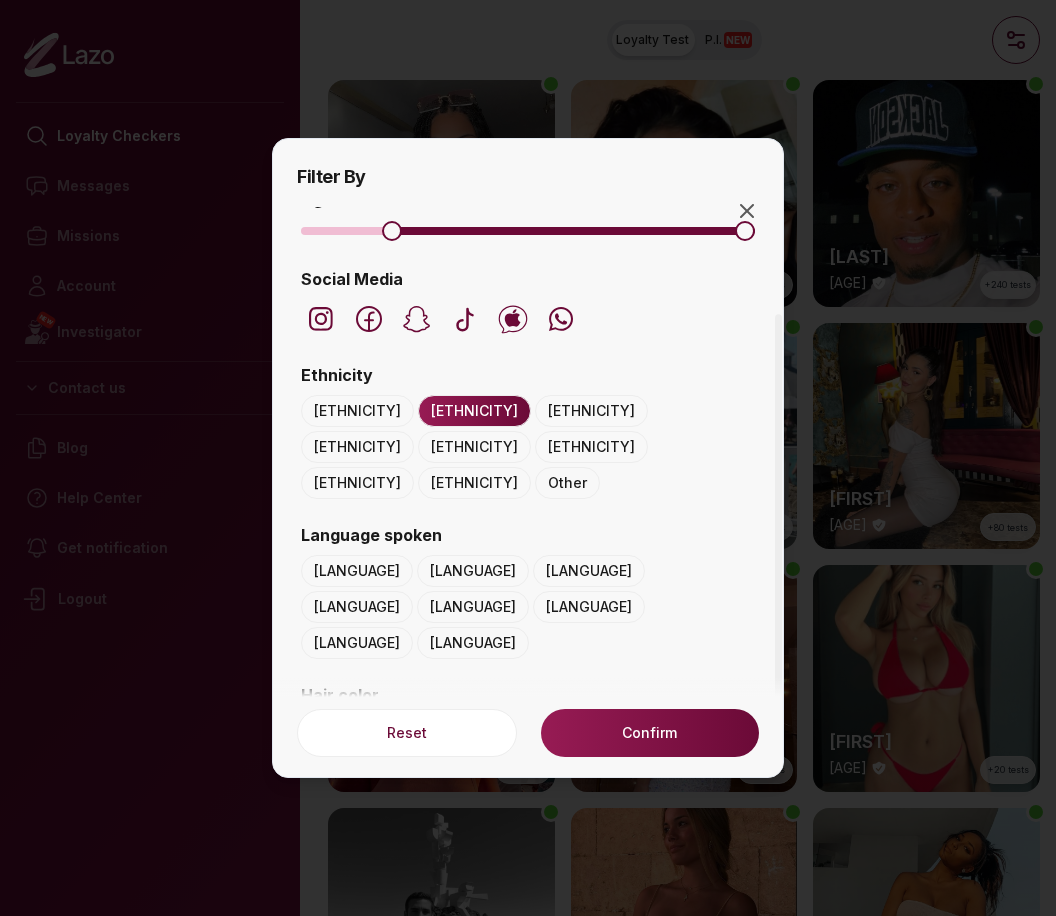 click on "[ETHNICITY]" at bounding box center (591, 411) 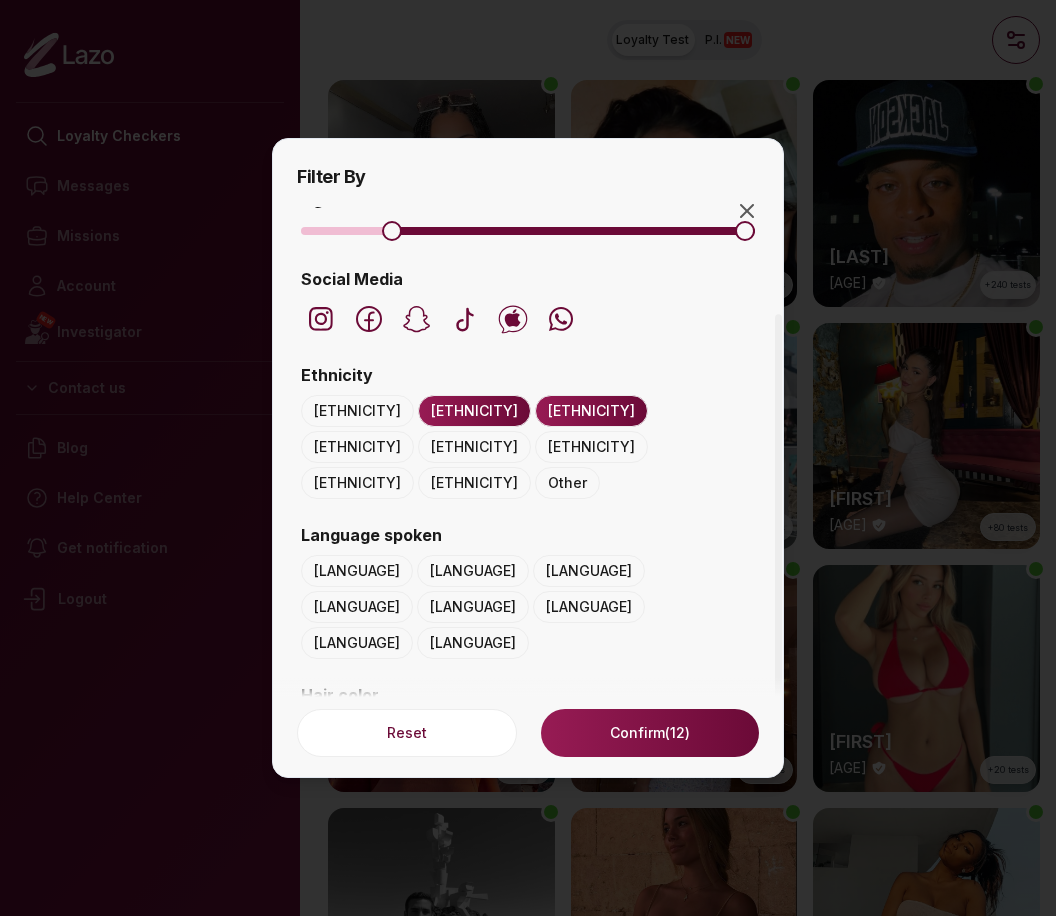 click on "[ETHNICITY]" at bounding box center [474, 483] 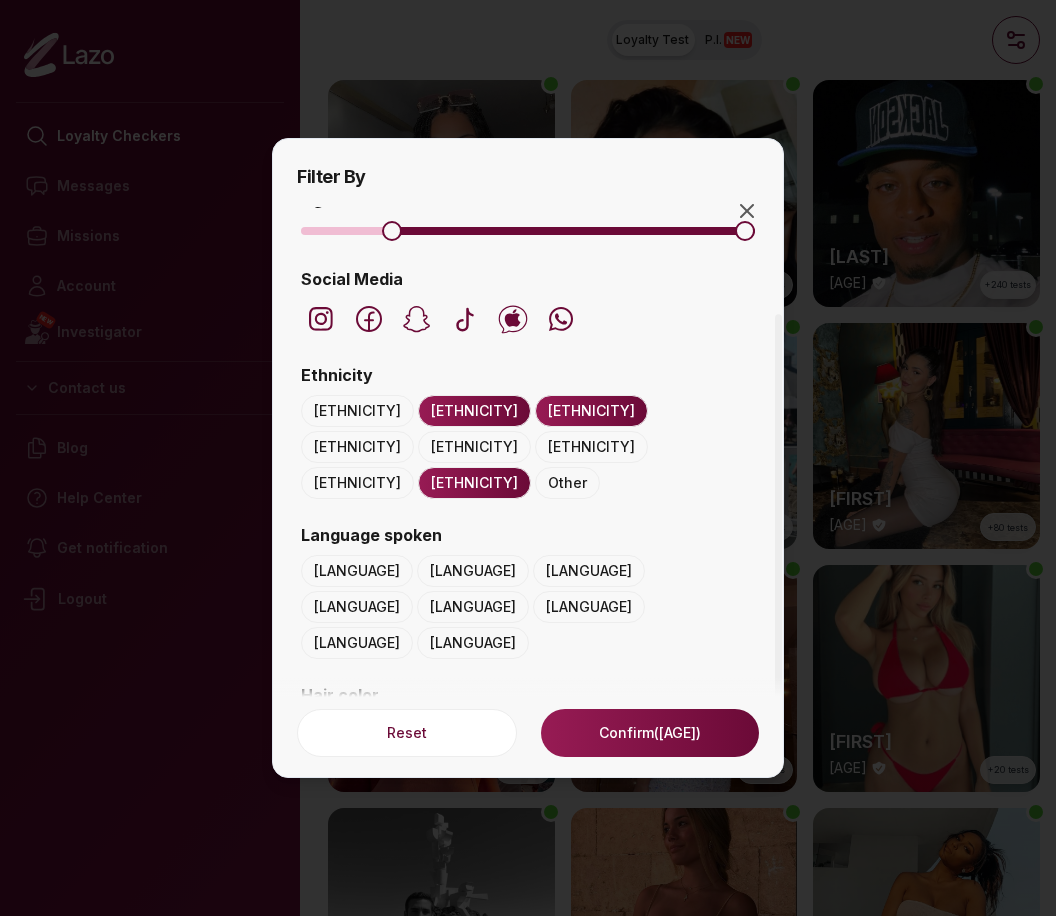 click on "Confirm  ([AGE])" at bounding box center [650, 733] 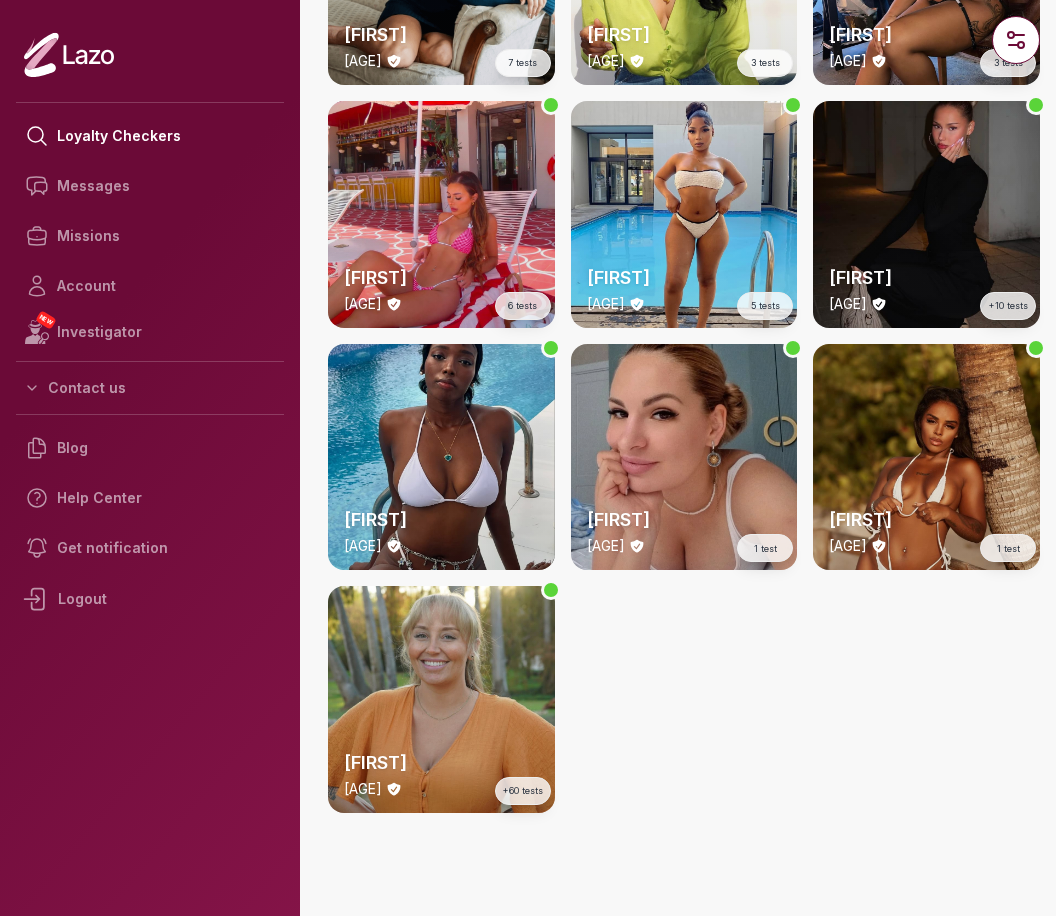 scroll, scrollTop: 1452, scrollLeft: 0, axis: vertical 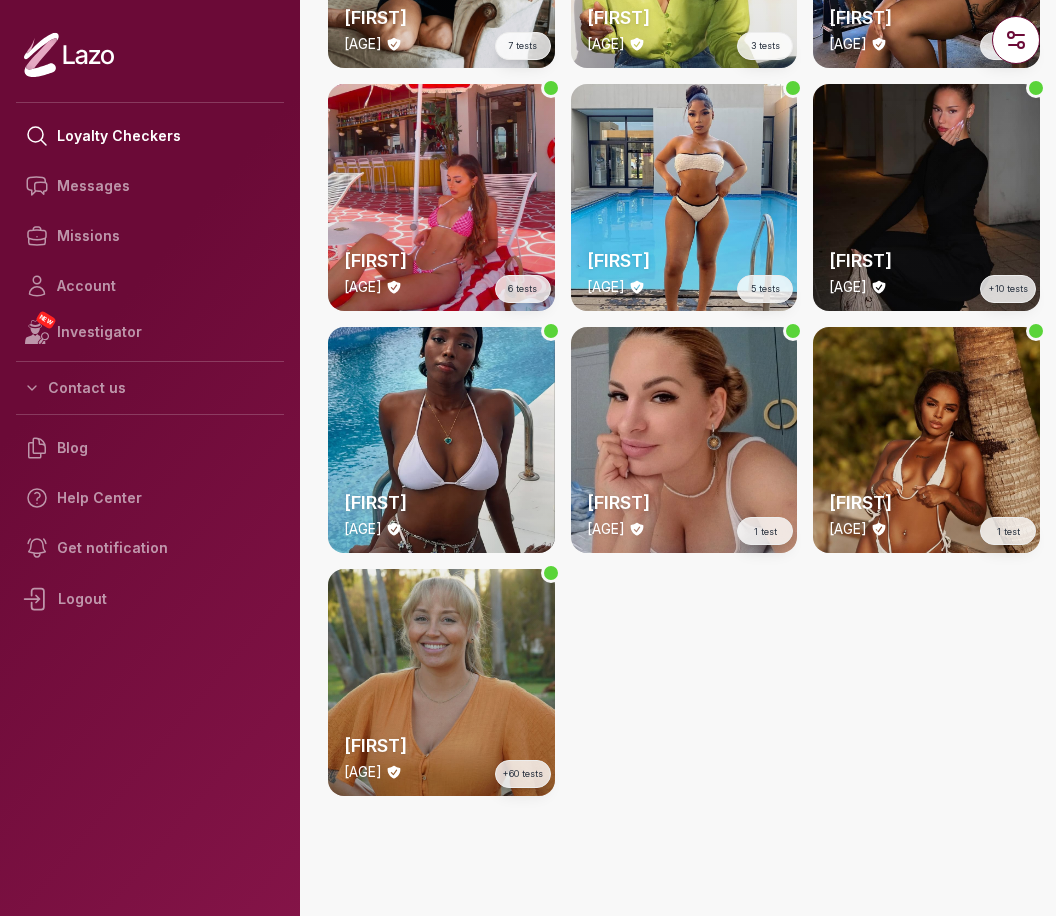 click on "[FIRST] [AGE]" at bounding box center (441, 682) 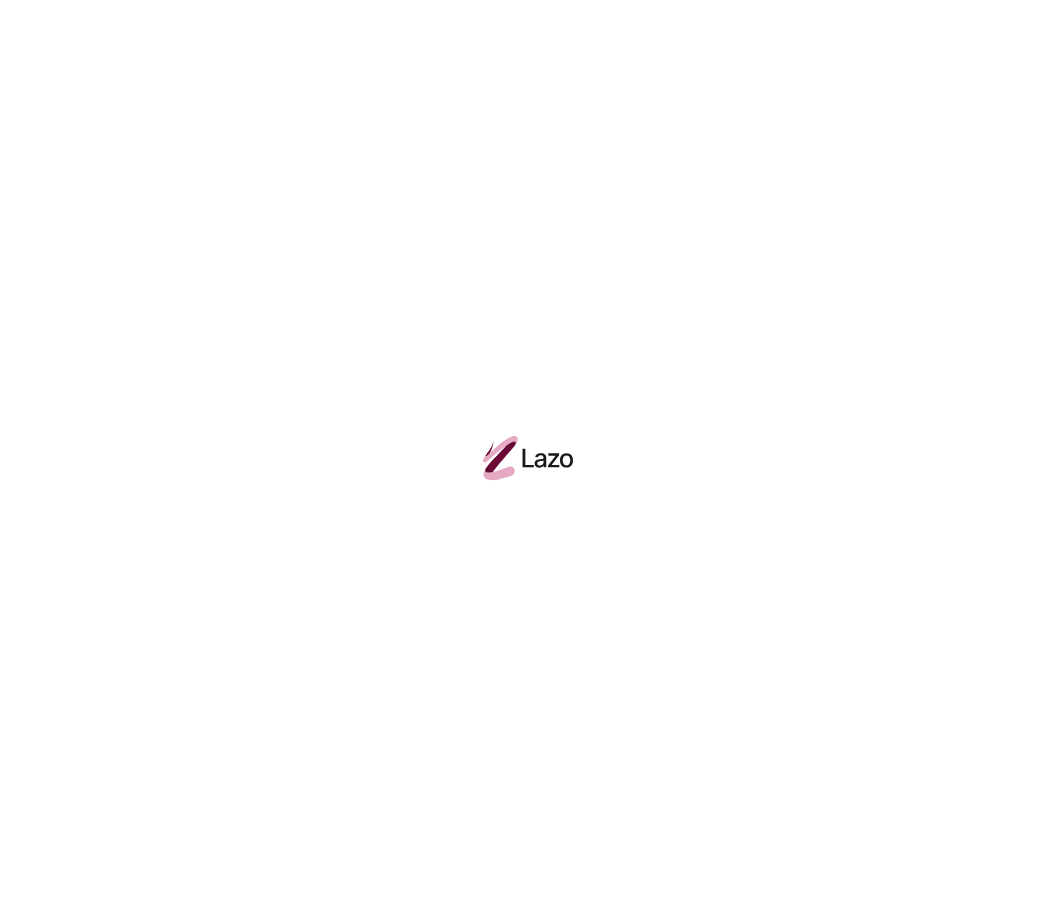 scroll, scrollTop: 0, scrollLeft: 0, axis: both 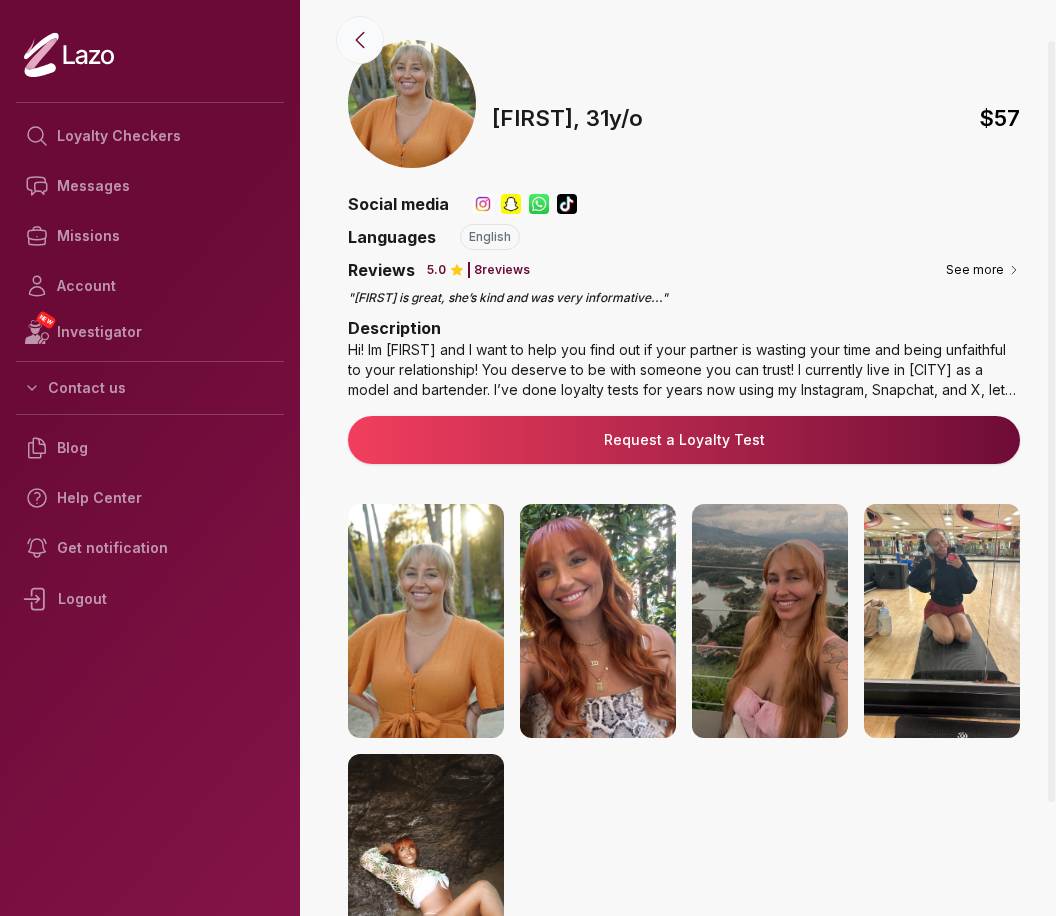 click at bounding box center [360, 40] 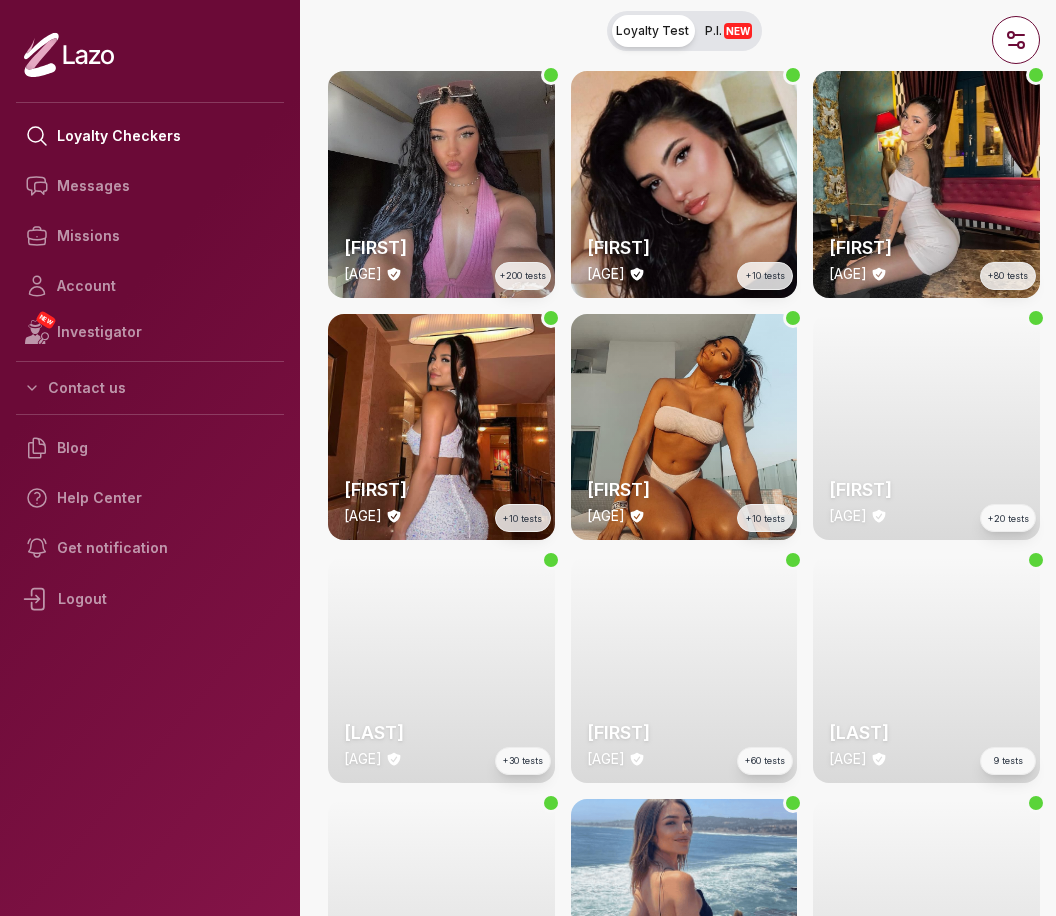 scroll, scrollTop: 0, scrollLeft: 0, axis: both 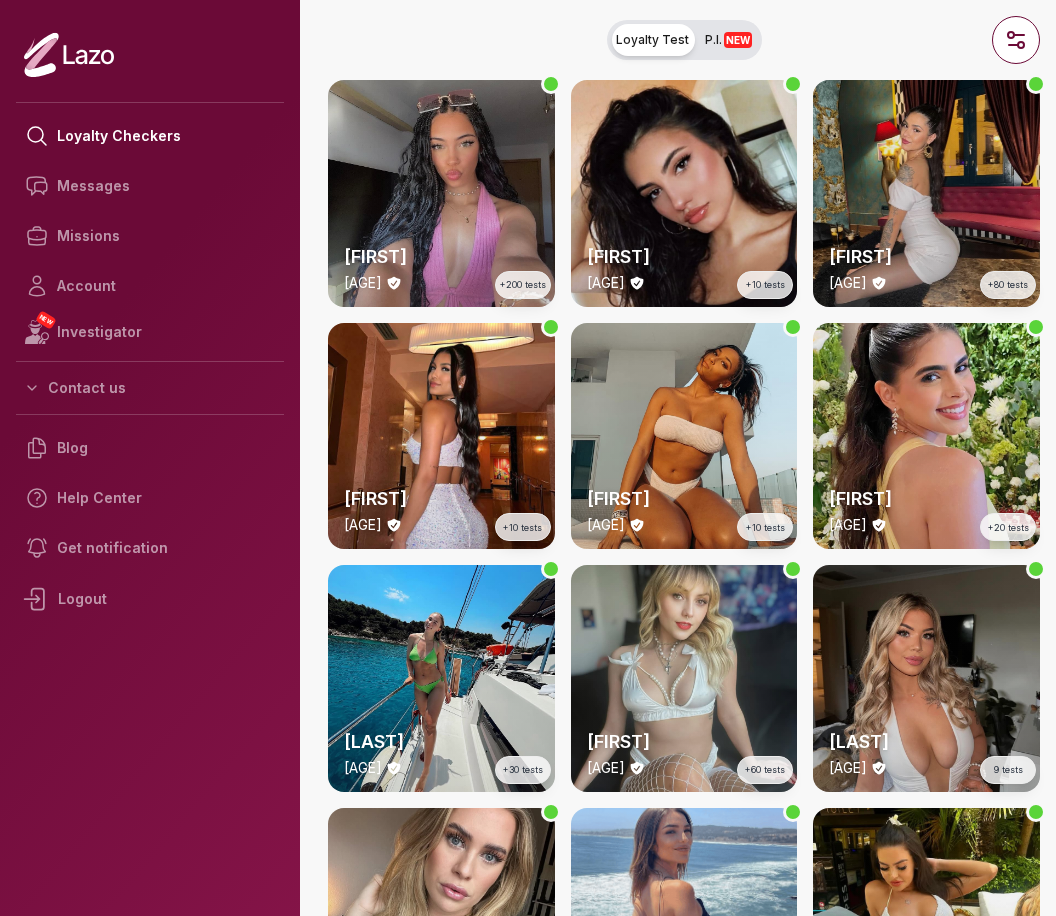click on "[FIRST] [AGE]" at bounding box center (926, 193) 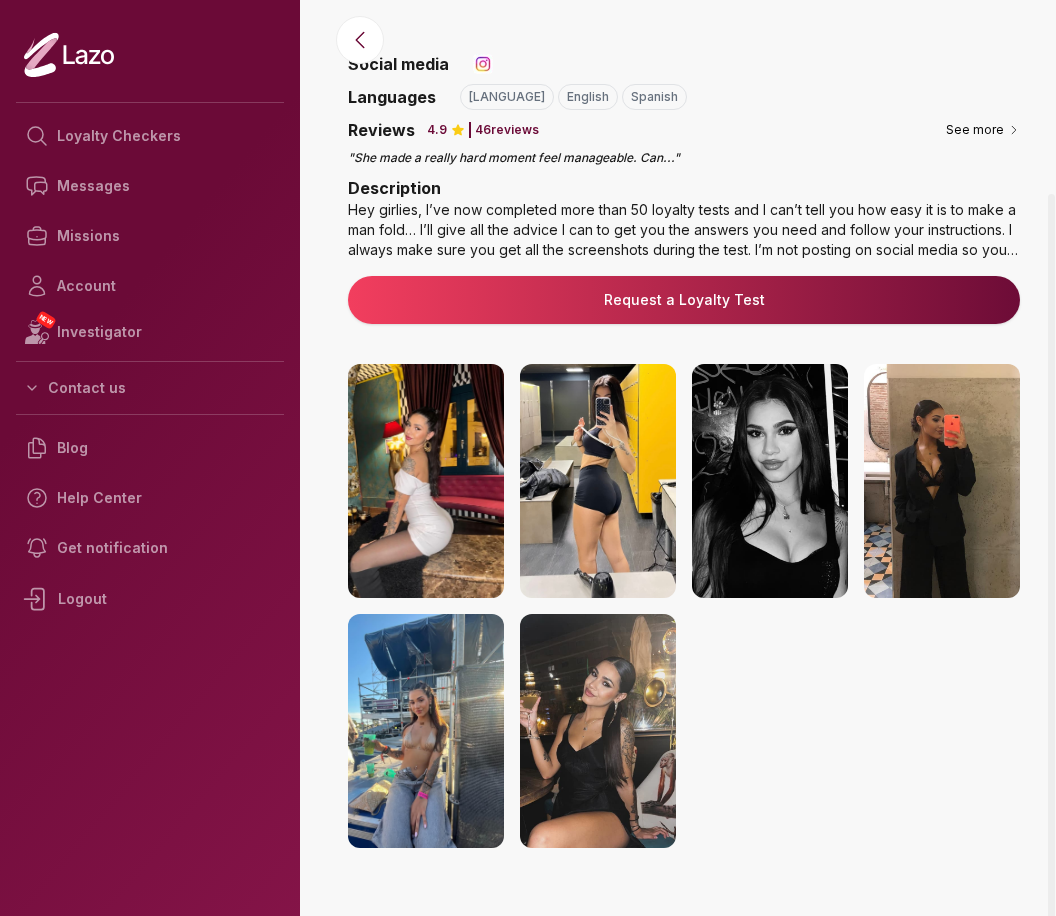 scroll, scrollTop: 184, scrollLeft: 0, axis: vertical 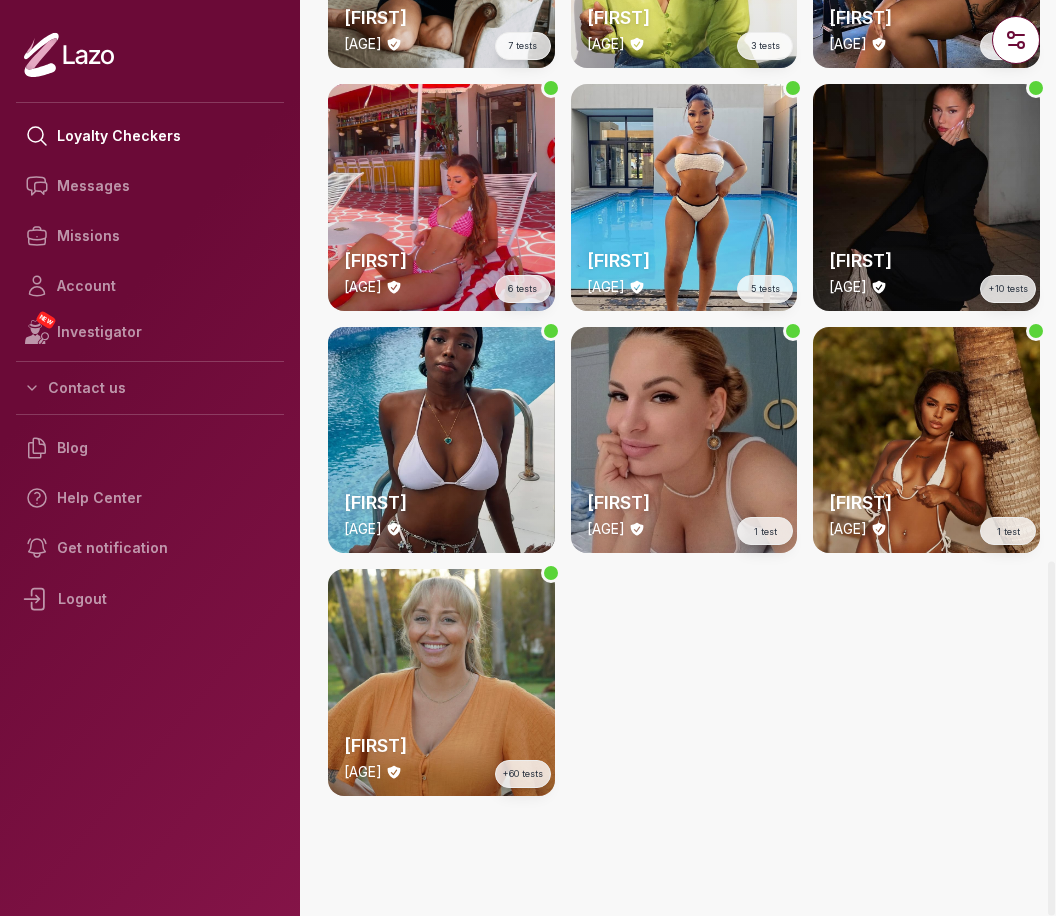 click on "[FIRST] [AGE]" at bounding box center (684, 440) 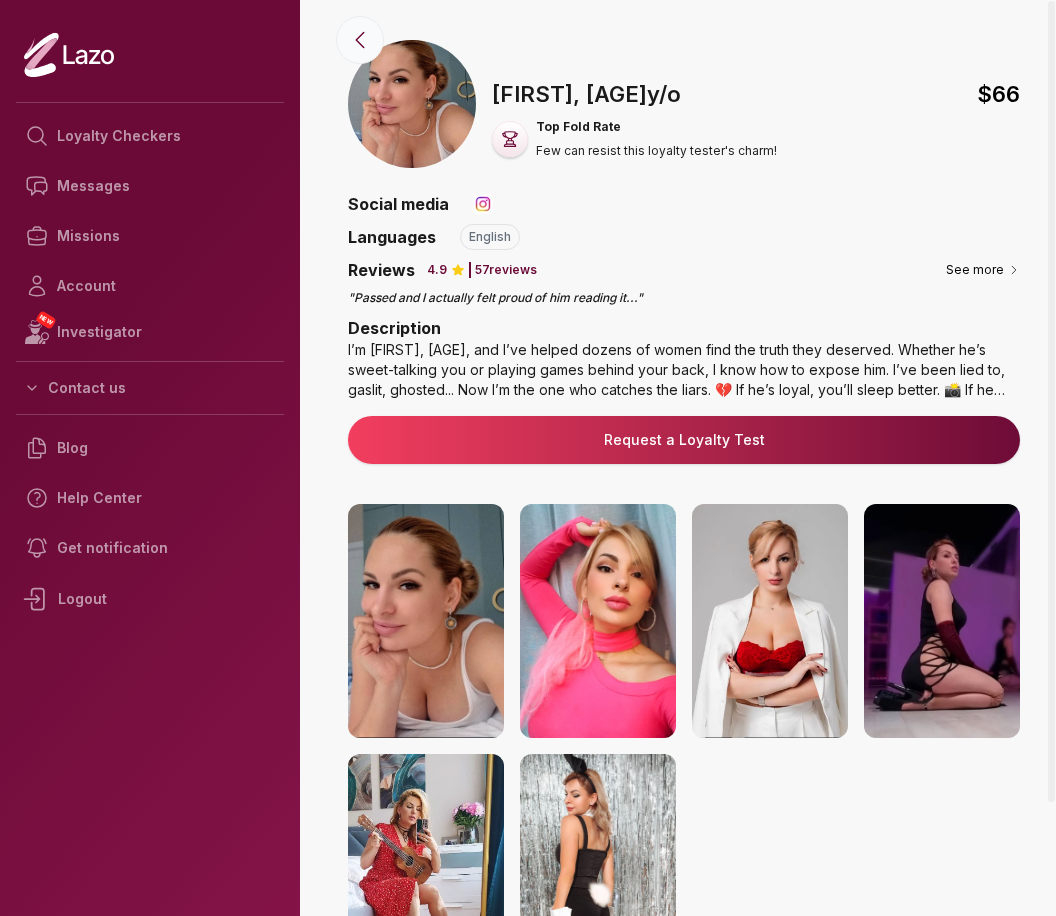 click at bounding box center [360, 40] 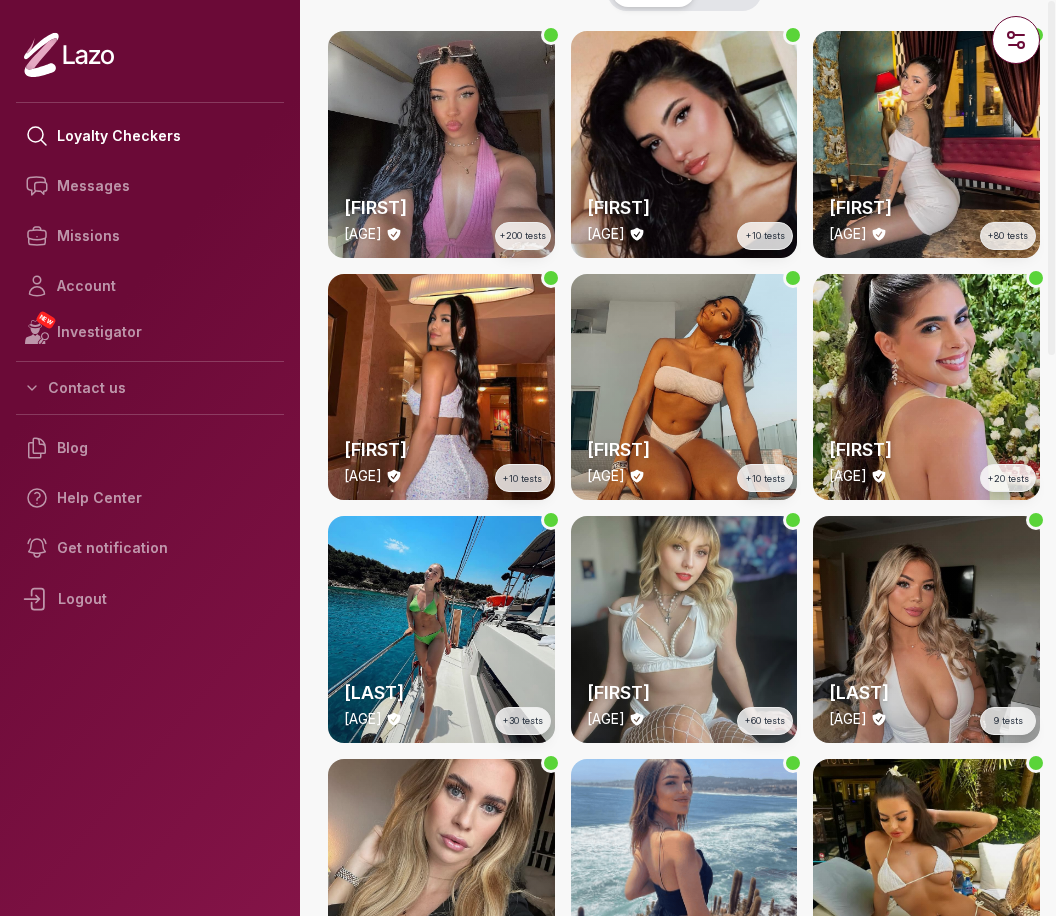 scroll, scrollTop: 0, scrollLeft: 0, axis: both 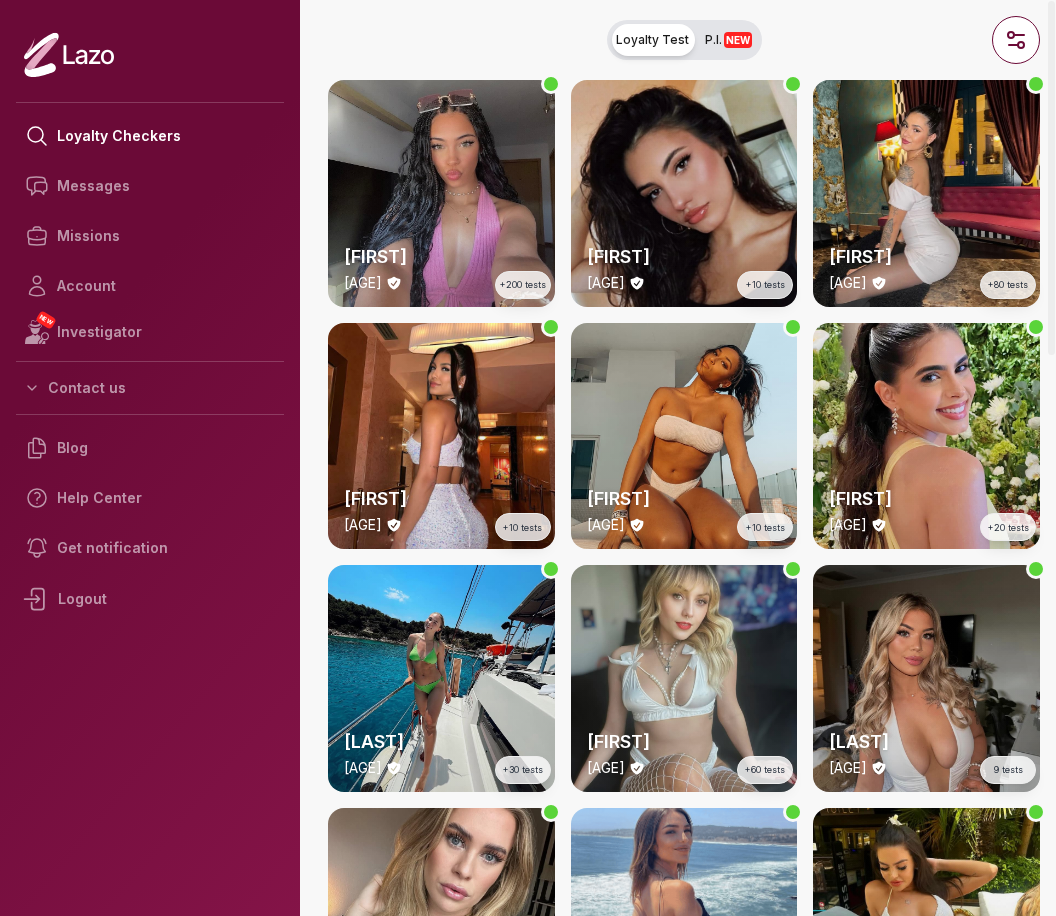 click on "[FIRST] [AGE]" at bounding box center (684, 193) 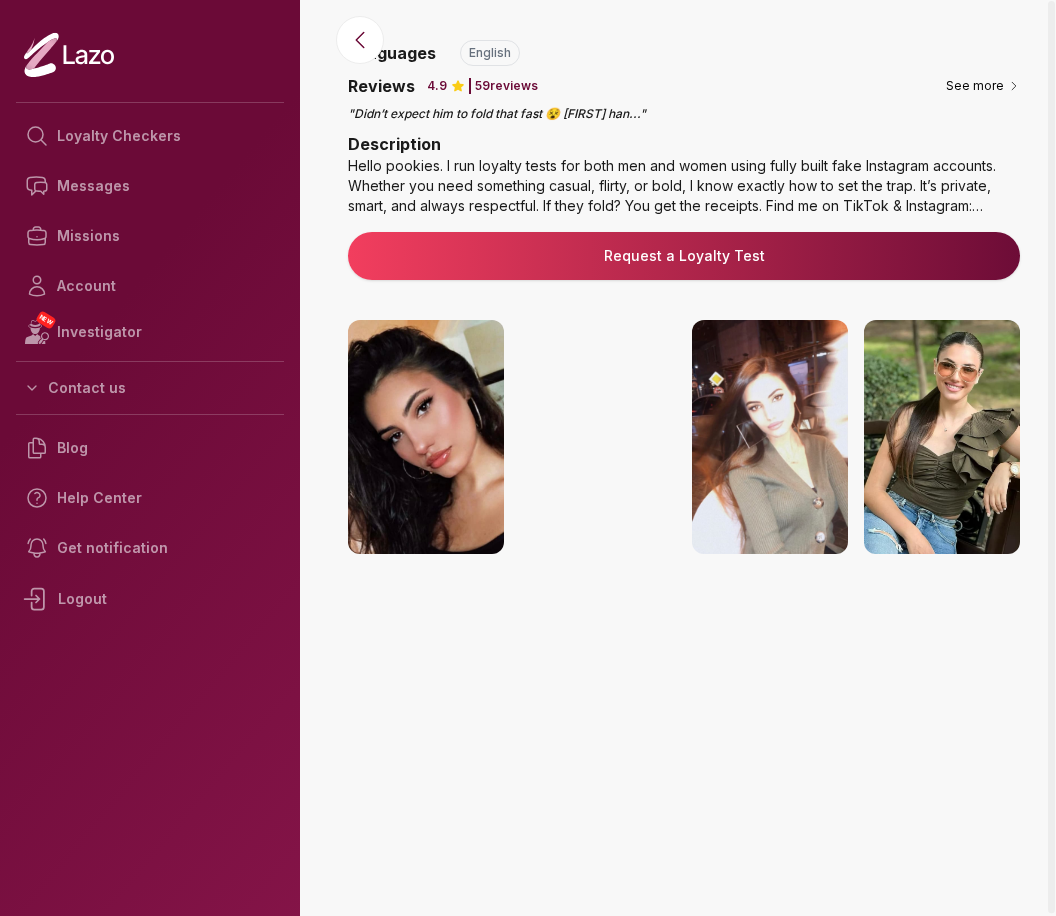 scroll, scrollTop: 13, scrollLeft: 0, axis: vertical 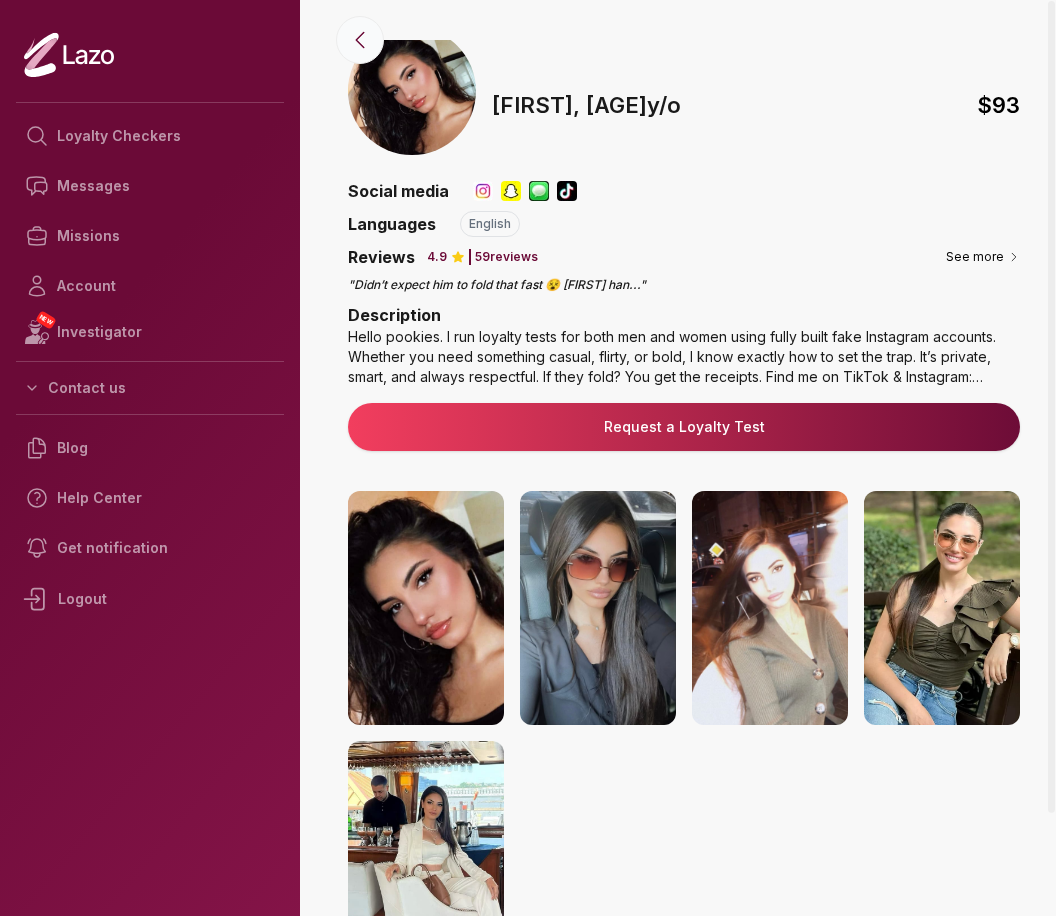 click 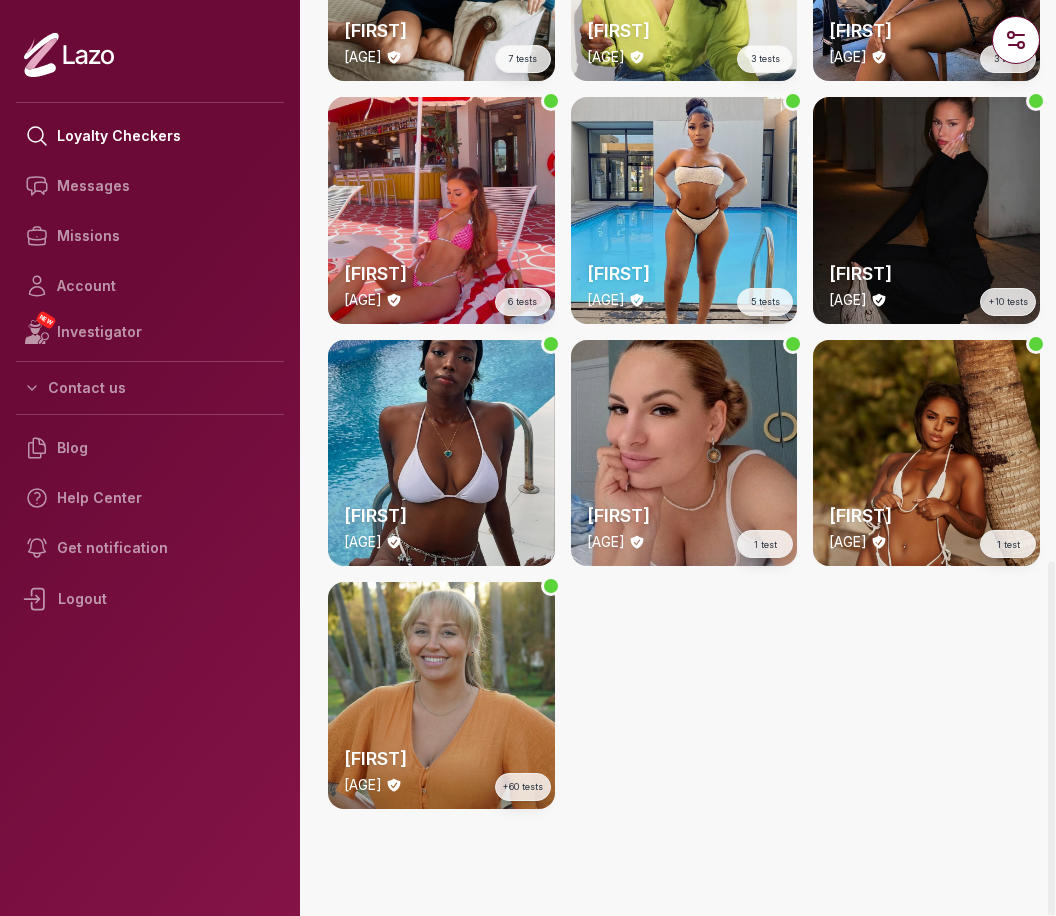 scroll, scrollTop: 1452, scrollLeft: 0, axis: vertical 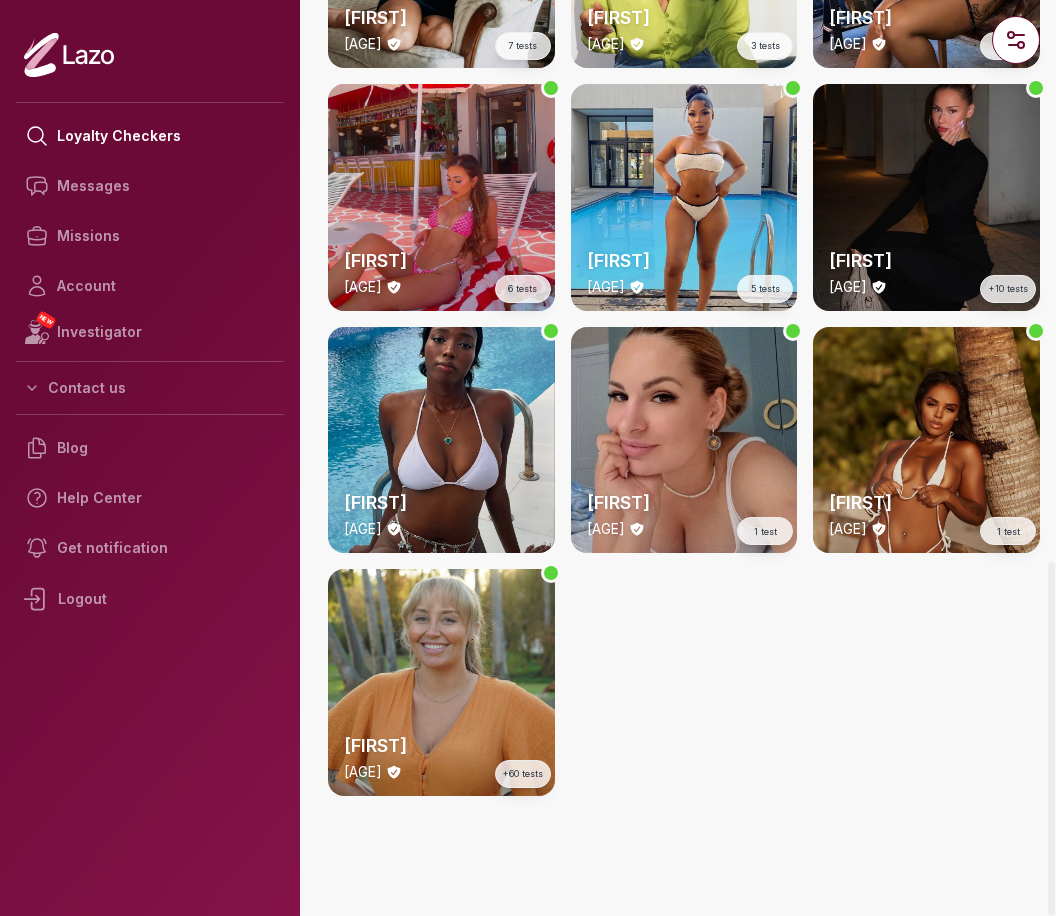 click on "[FIRST] [AGE]" at bounding box center (441, 197) 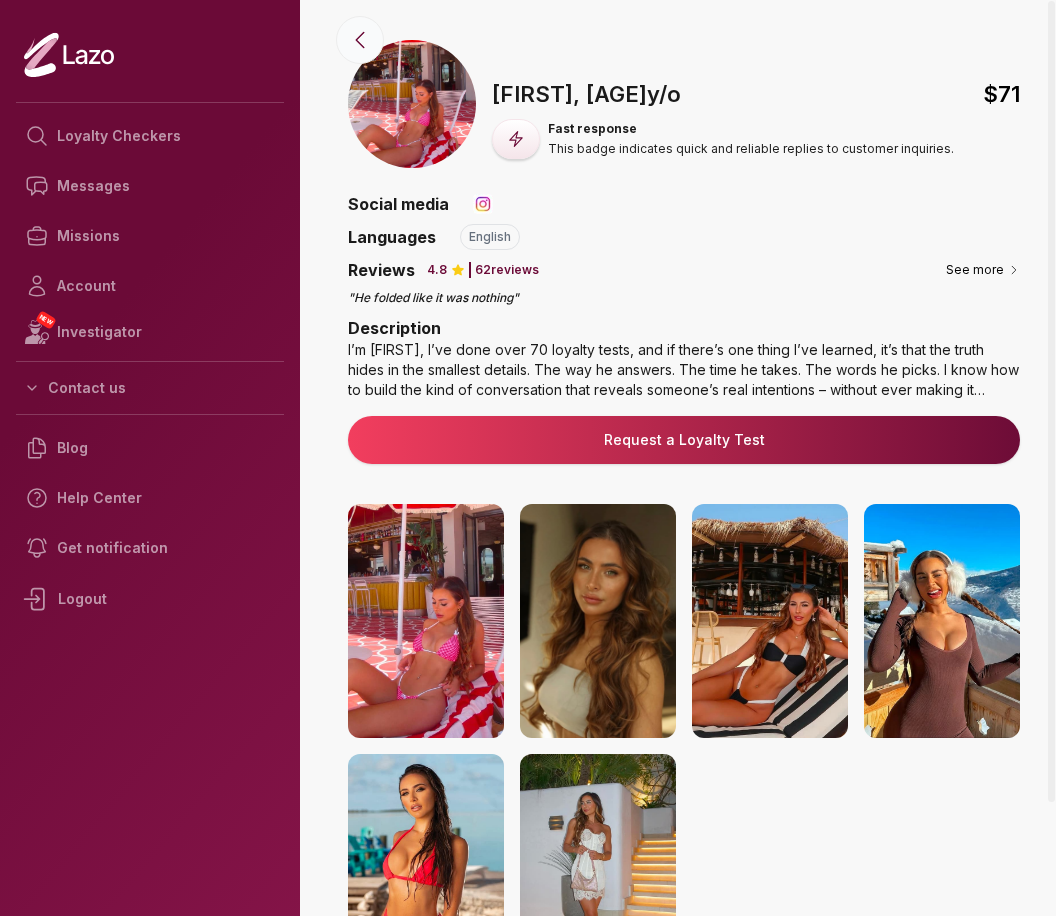 click at bounding box center [360, 40] 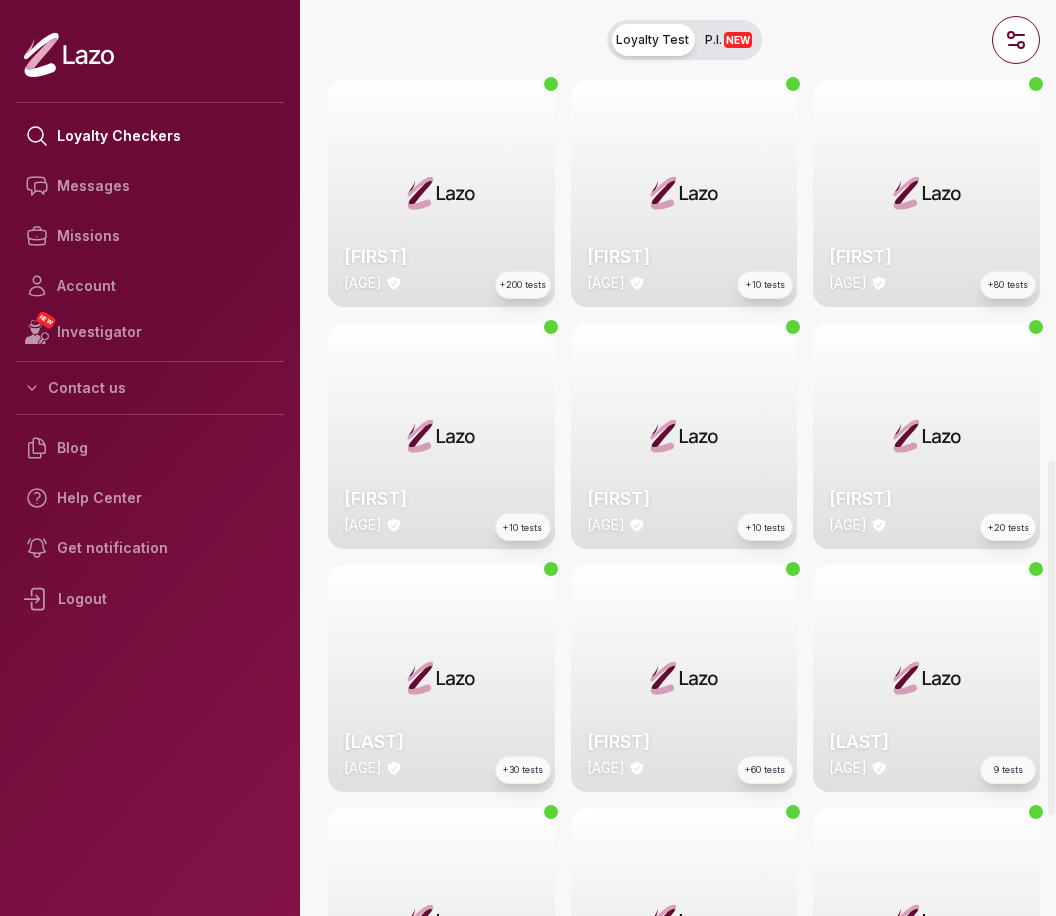 scroll, scrollTop: 1191, scrollLeft: 0, axis: vertical 